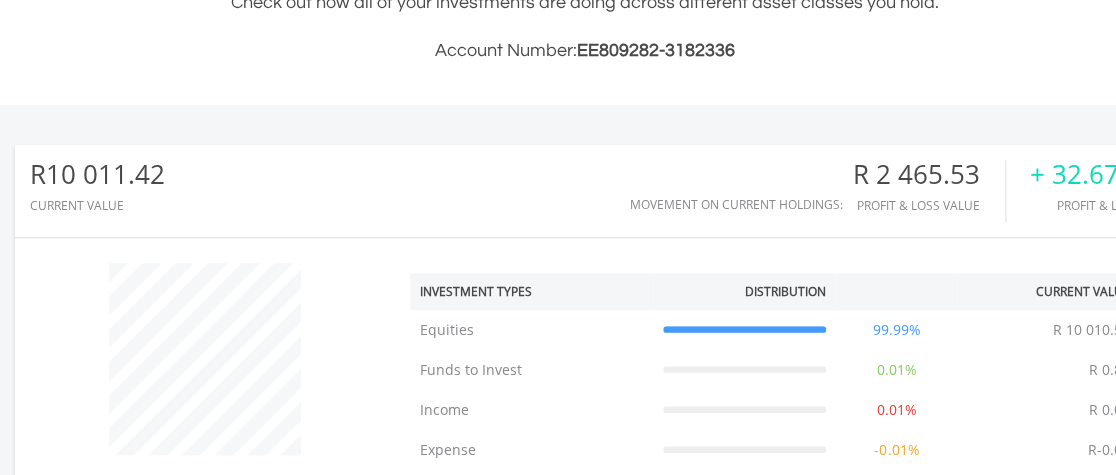 scroll, scrollTop: 514, scrollLeft: 0, axis: vertical 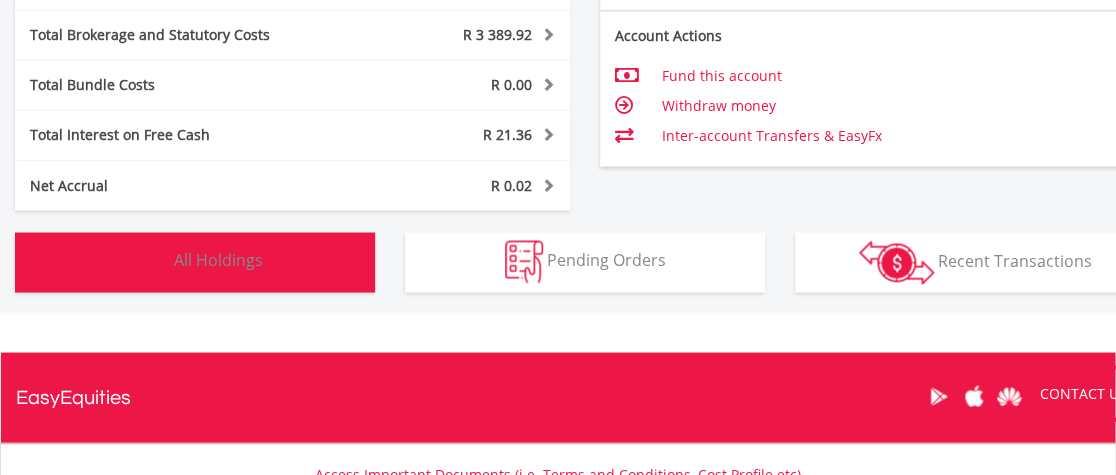 click on "All Holdings" at bounding box center [218, 260] 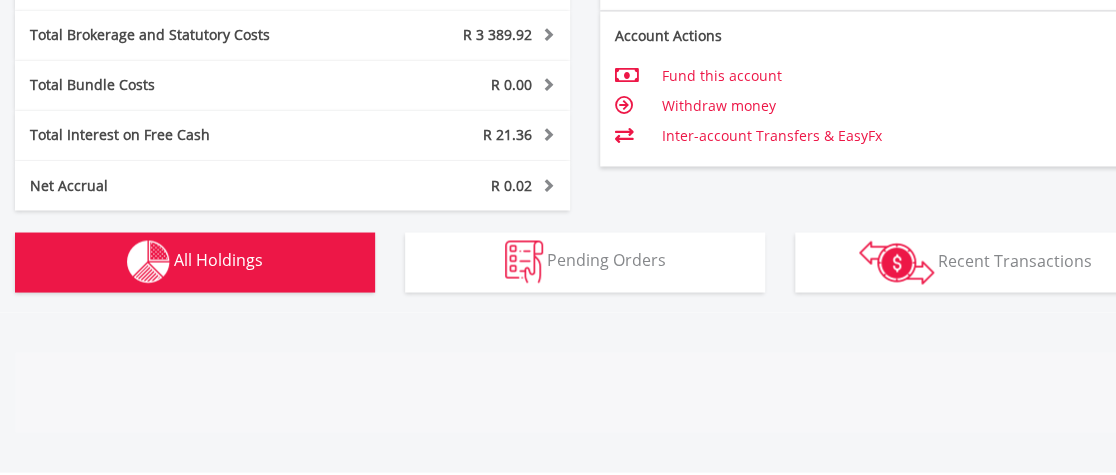 scroll, scrollTop: 1481, scrollLeft: 0, axis: vertical 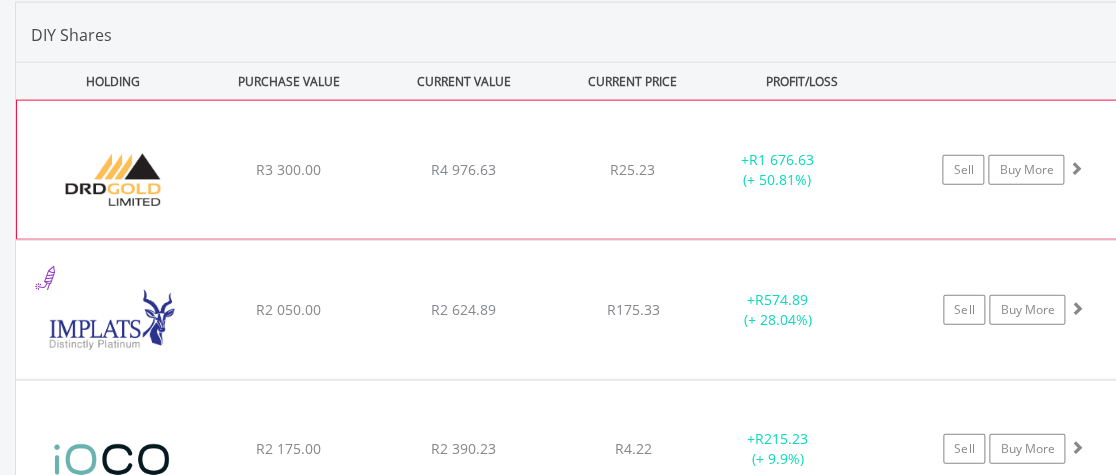 click on "﻿
DRD Gold Limited
R3 300.00
R4 976.63
R25.23
+  R1 676.63 (+ 50.81%)
Sell
Buy More" at bounding box center [585, 170] 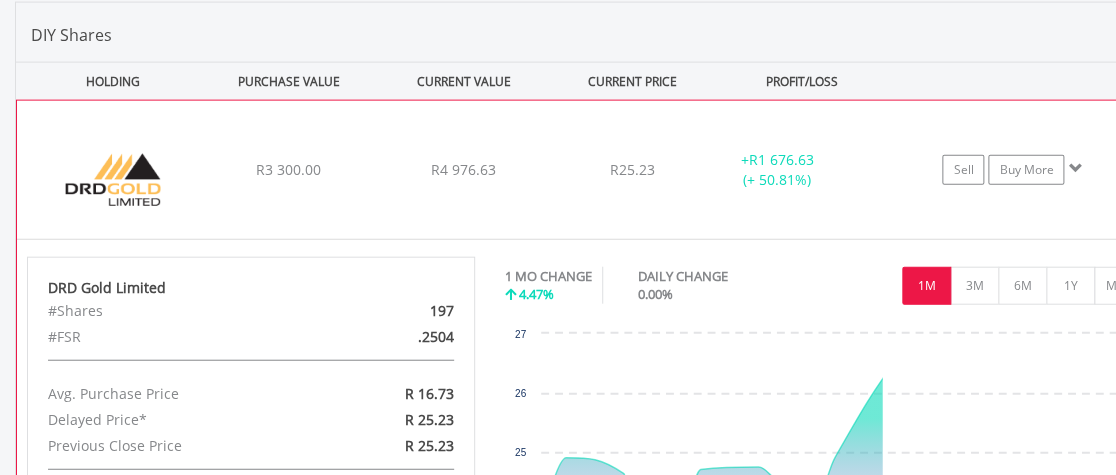 click on "﻿
DRD Gold Limited
R3 300.00
R4 976.63
R25.23
+  R1 676.63 (+ 50.81%)
Sell
Buy More" at bounding box center [585, 170] 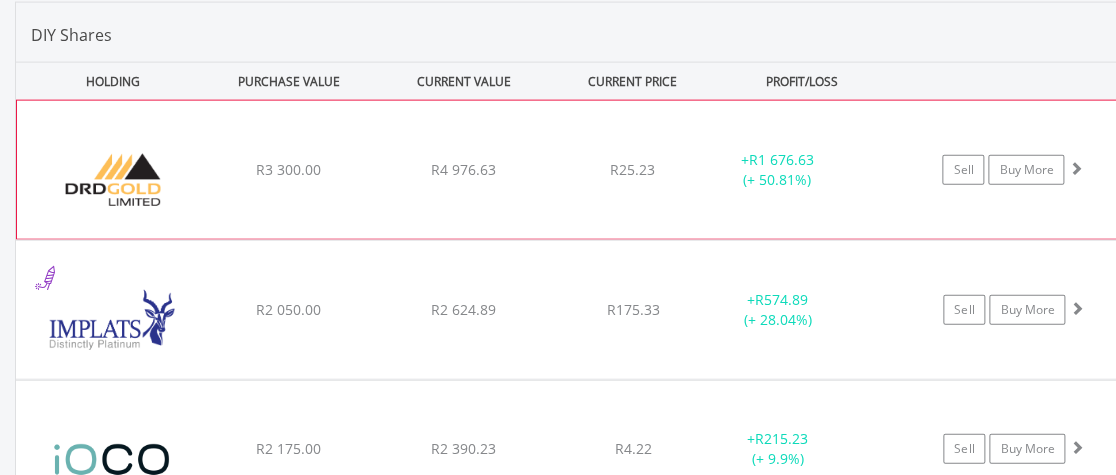click on "﻿
DRD Gold Limited
R3 300.00
R4 976.63
R25.23
+  R1 676.63 (+ 50.81%)
Sell
Buy More" at bounding box center [585, 170] 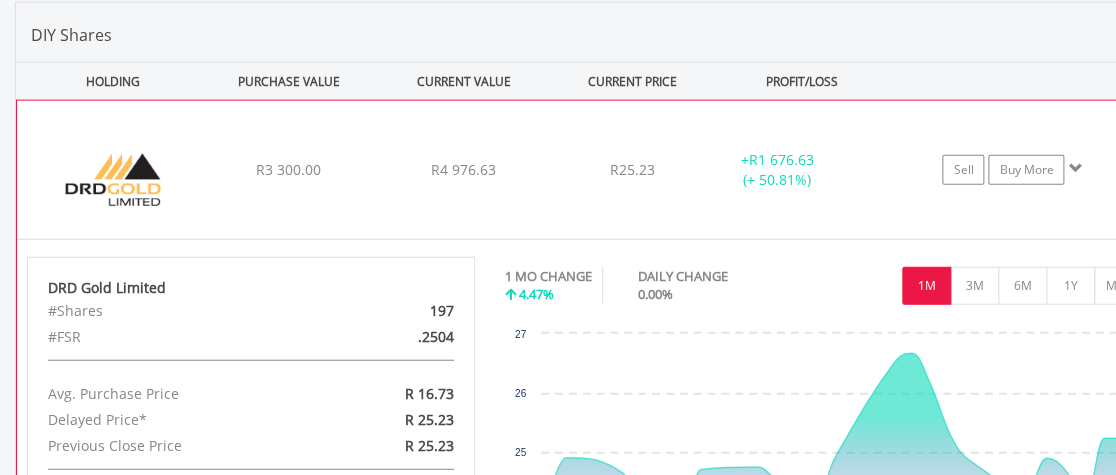 click on "﻿
DRD Gold Limited
R3 300.00
R4 976.63
R25.23
+  R1 676.63 (+ 50.81%)
Sell
Buy More" at bounding box center (585, 170) 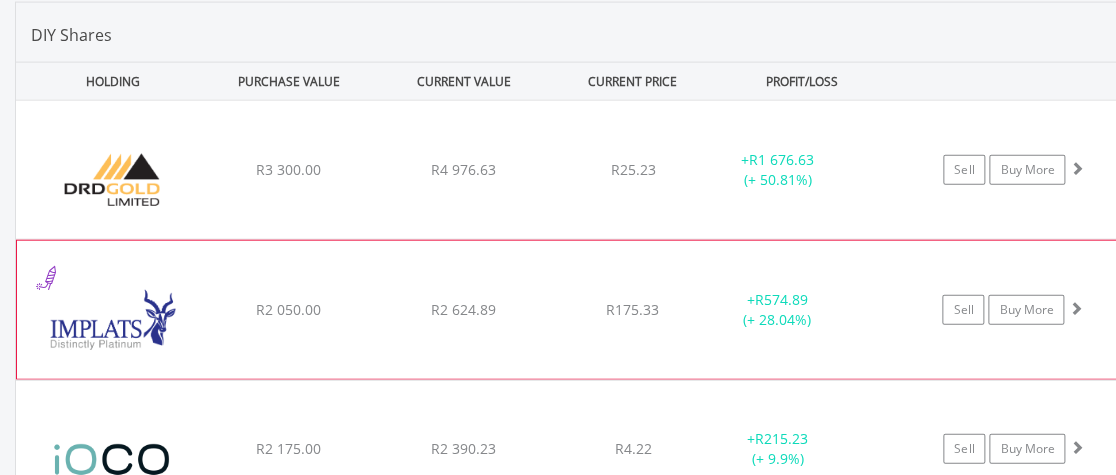 click on "﻿
Impala Platinum Hlgs Limited
R2 050.00
R2 624.89
R175.33
+  R574.89 (+ 28.04%)
Sell
Buy More" at bounding box center [585, 170] 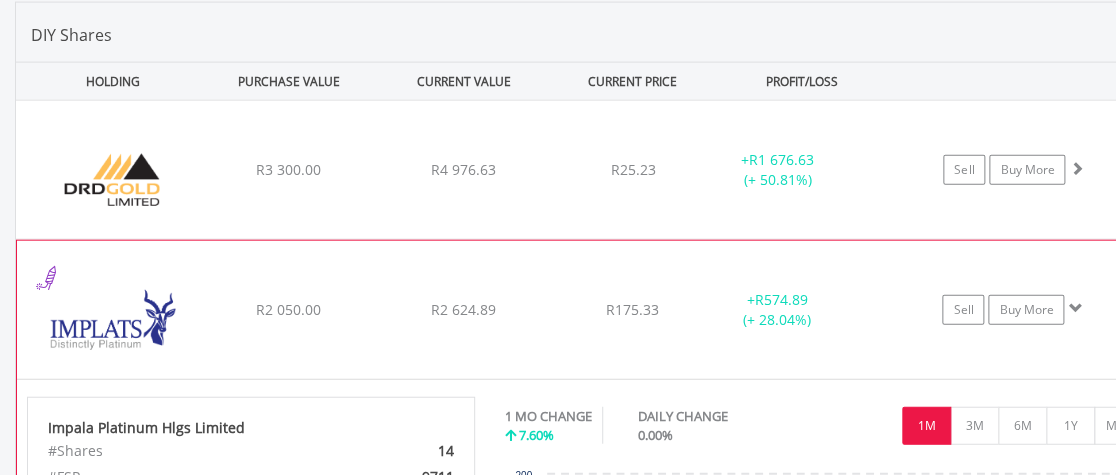 click on "﻿
Impala Platinum Hlgs Limited
R2 050.00
R2 624.89
R175.33
+  R574.89 (+ 28.04%)
Sell
Buy More" at bounding box center [585, 170] 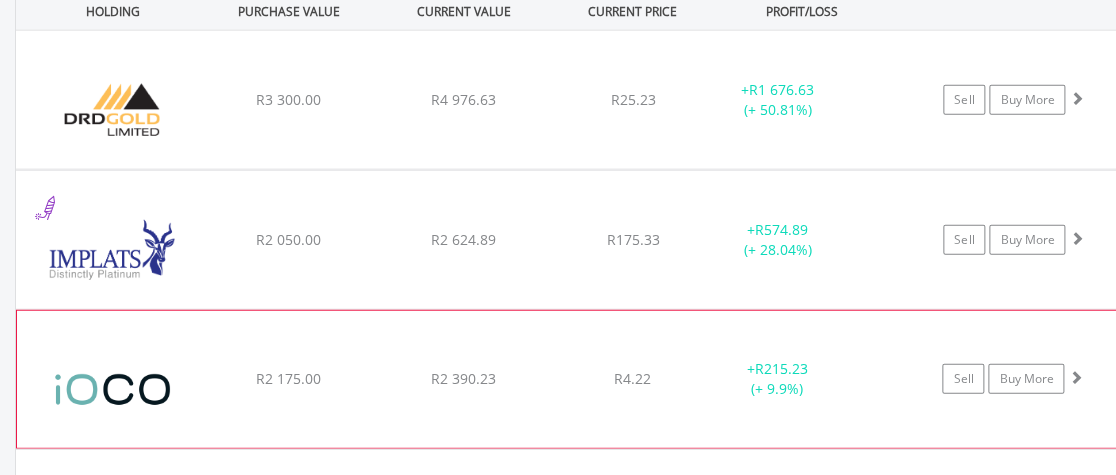 scroll, scrollTop: 1687, scrollLeft: 0, axis: vertical 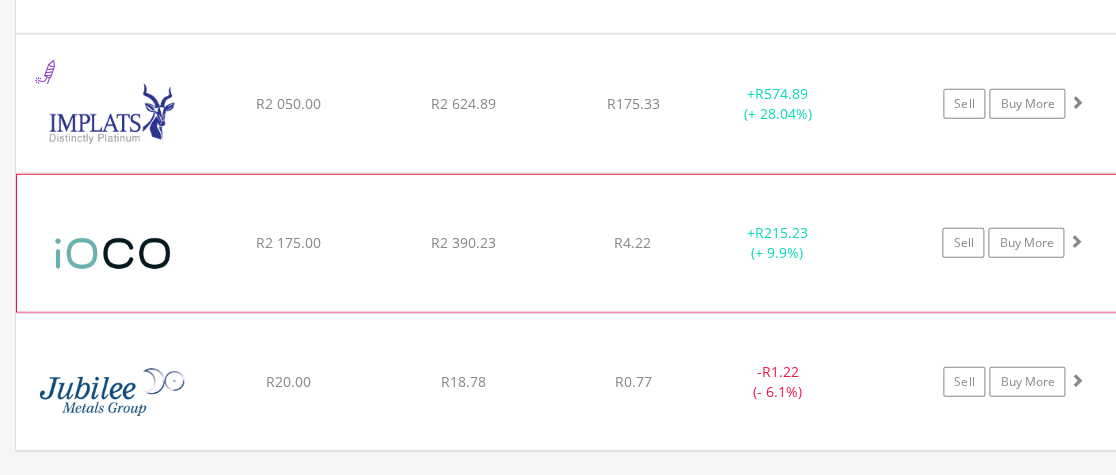click on "﻿
iOCO Limited
R2 175.00
R2 390.23
R4.22
+  R215.23 (+ 9.9%)
Sell
Buy More" at bounding box center (585, -36) 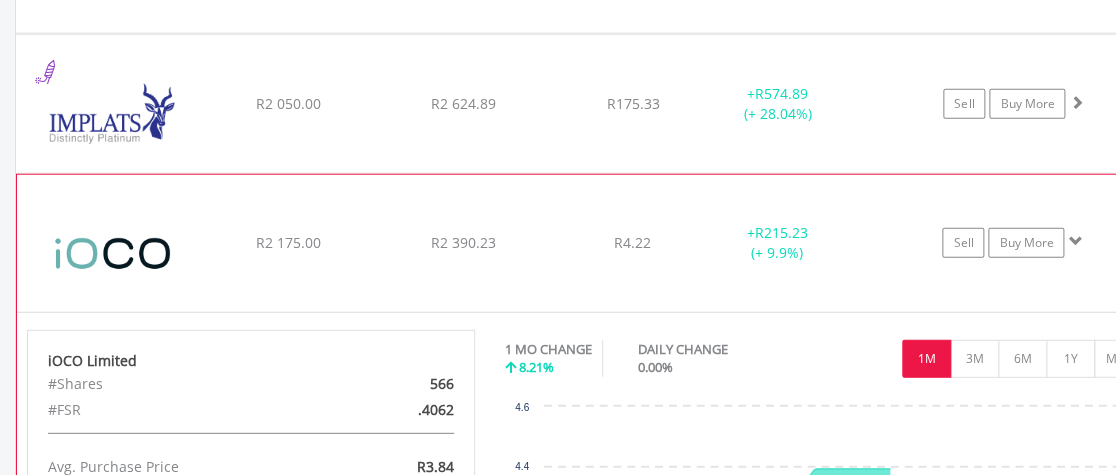 click on "﻿
iOCO Limited
R2 175.00
R2 390.23
R4.22
+  R215.23 (+ 9.9%)
Sell
Buy More" at bounding box center (585, -36) 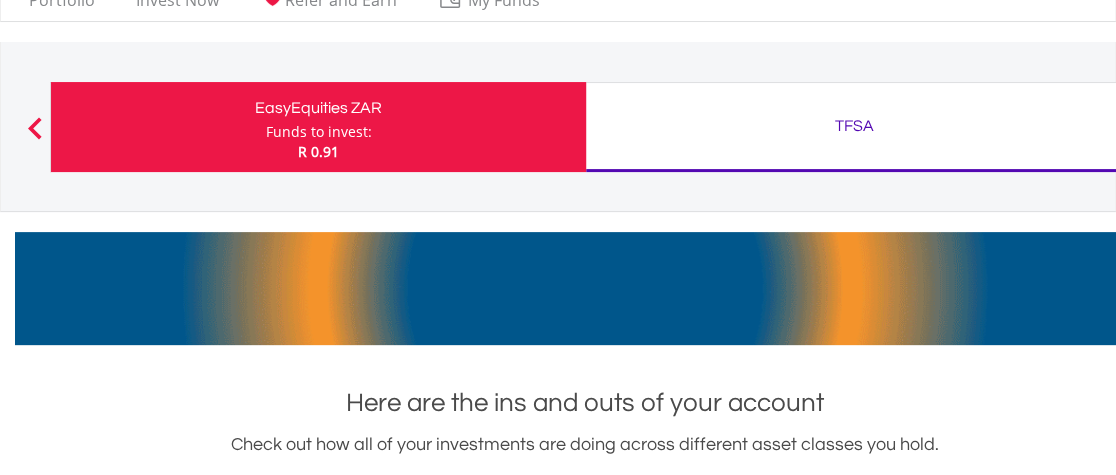 scroll, scrollTop: 40, scrollLeft: 0, axis: vertical 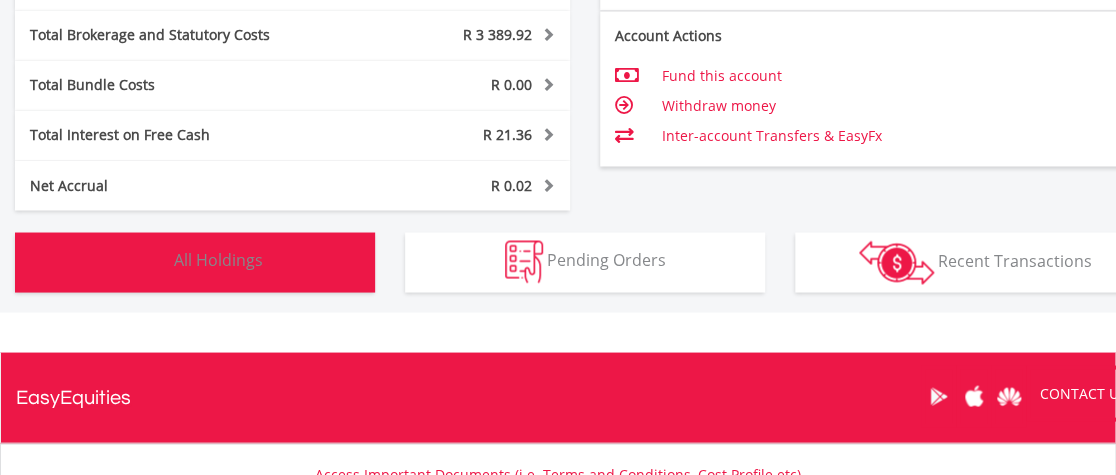 click on "All Holdings" at bounding box center [218, 260] 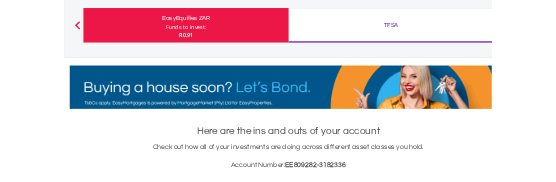 scroll, scrollTop: 0, scrollLeft: 0, axis: both 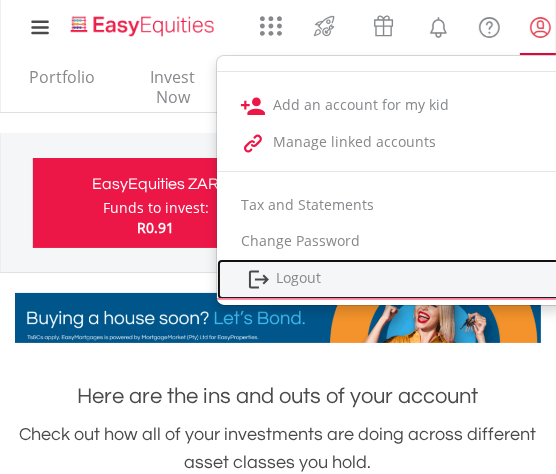 click on "Logout" at bounding box center [391, 279] 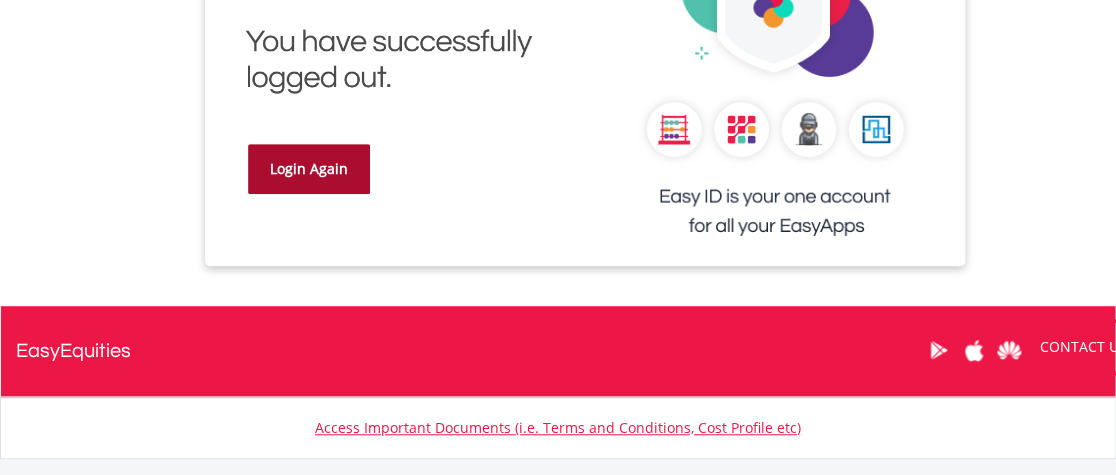 scroll, scrollTop: 308, scrollLeft: 0, axis: vertical 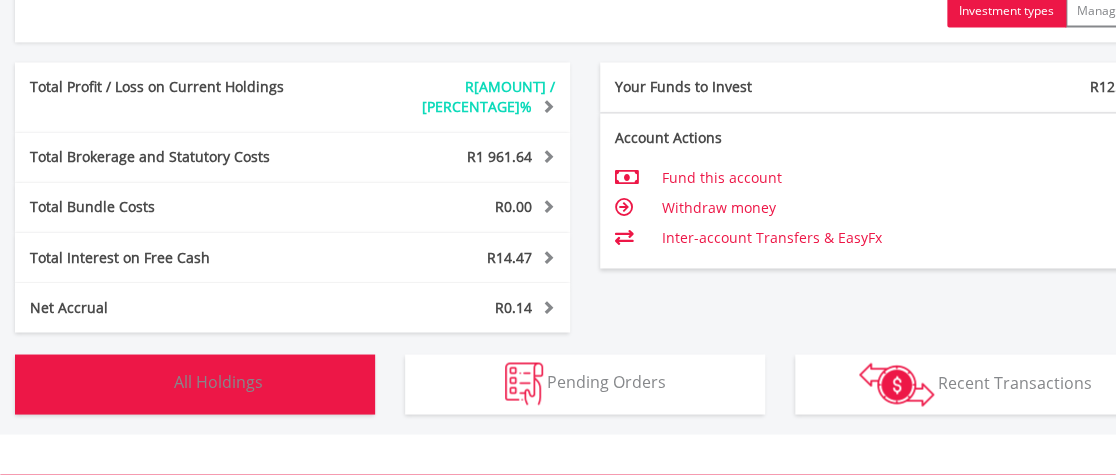 click on "All Holdings" at bounding box center [218, 382] 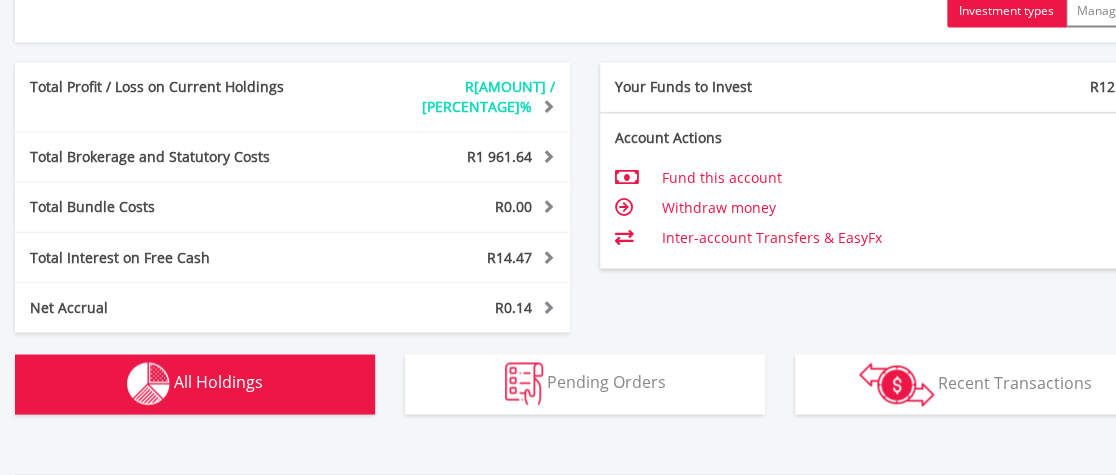 scroll, scrollTop: 1481, scrollLeft: 0, axis: vertical 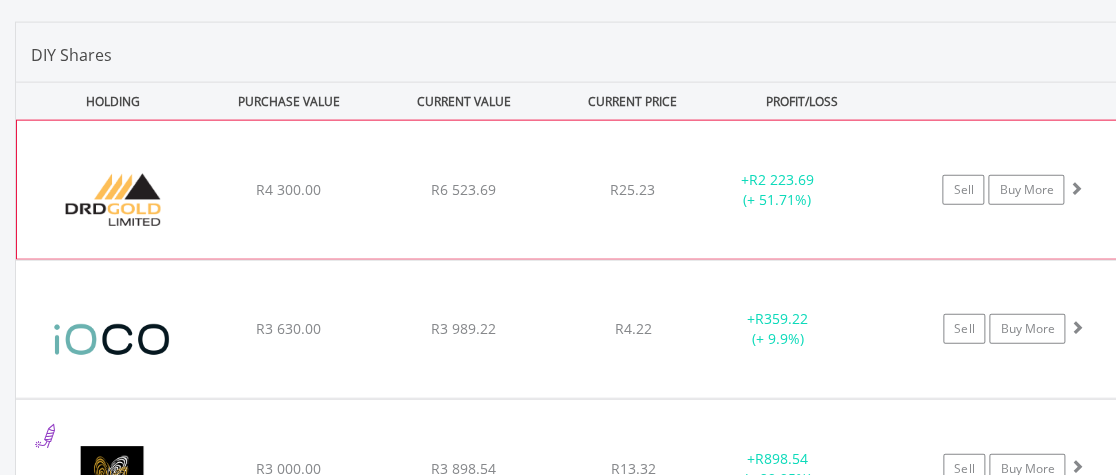 click on "DRD Gold Limited
R[AMOUNT]
R[AMOUNT]
R[AMOUNT]
+  R[AMOUNT] (+ [PERCENTAGE]%)
Sell
Buy More" at bounding box center (585, 190) 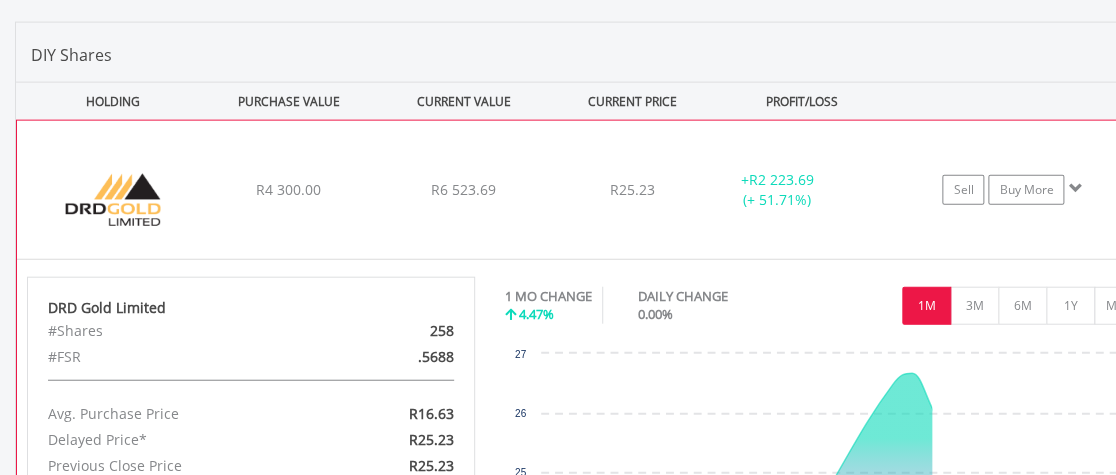 click on "DRD Gold Limited
R[AMOUNT]
R[AMOUNT]
R[AMOUNT]
+  R[AMOUNT] (+ [PERCENTAGE]%)
Sell
Buy More" at bounding box center (585, 190) 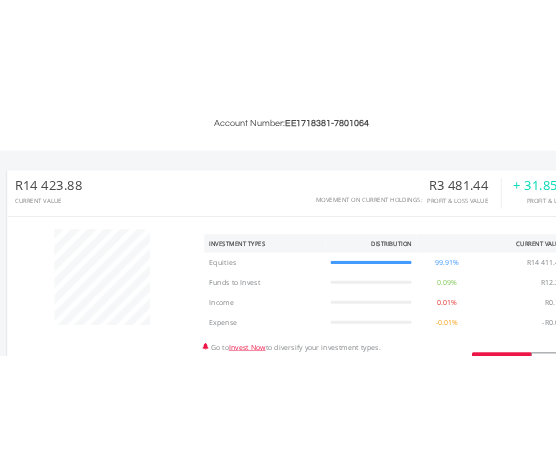 scroll, scrollTop: 246, scrollLeft: 0, axis: vertical 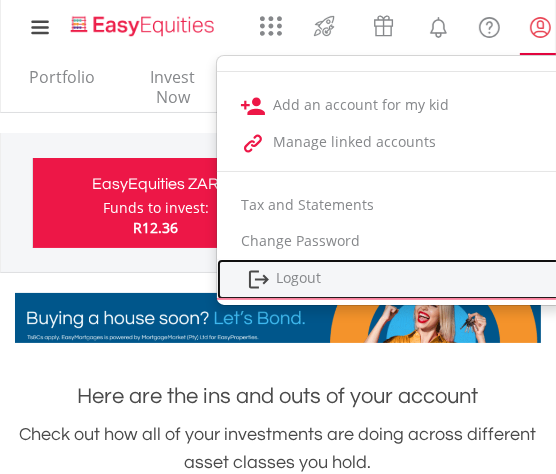 click on "Logout" at bounding box center [391, 279] 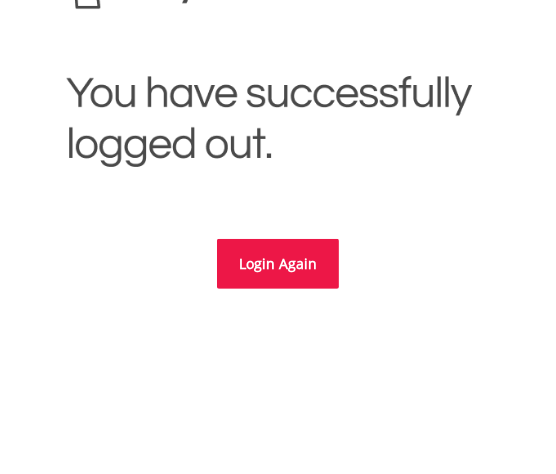 scroll, scrollTop: 308, scrollLeft: 0, axis: vertical 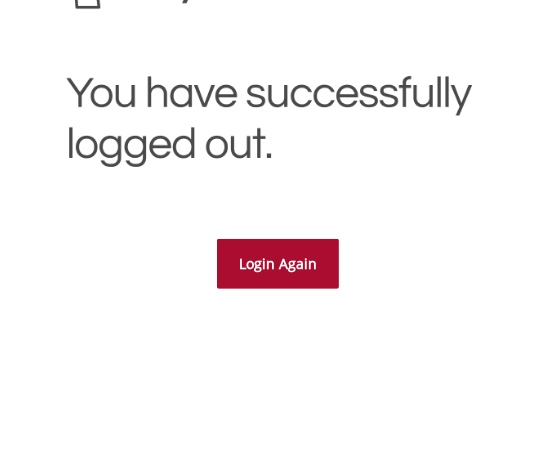 click on "Login Again" at bounding box center [278, 264] 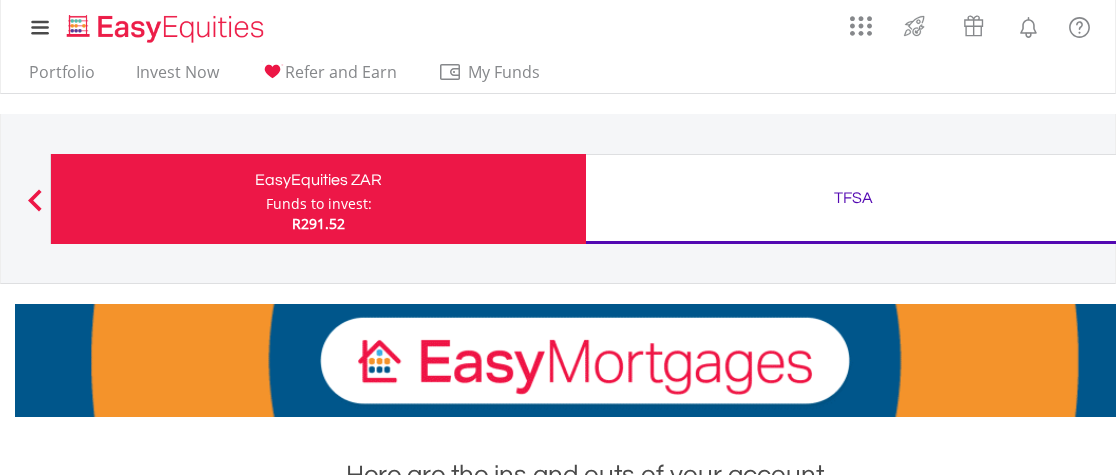scroll, scrollTop: 411, scrollLeft: 0, axis: vertical 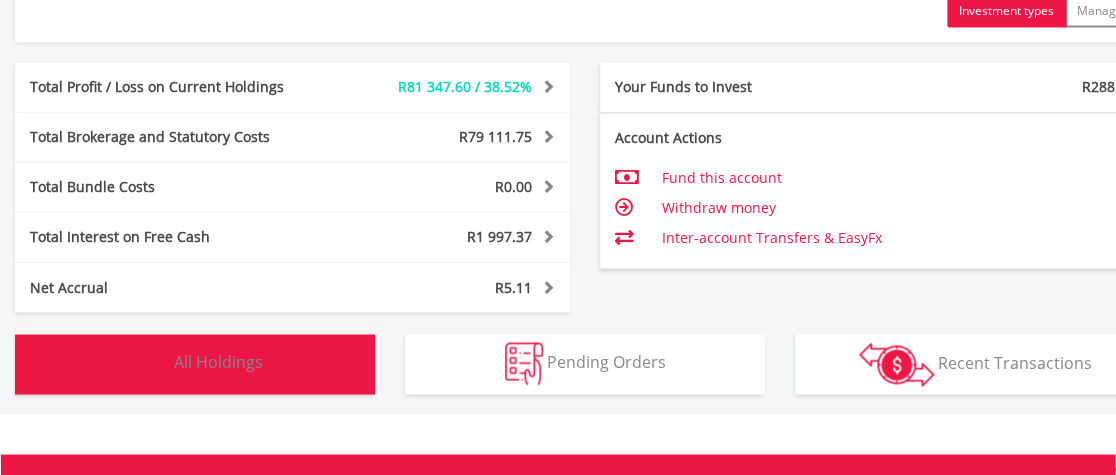 click on "All Holdings" at bounding box center (218, 362) 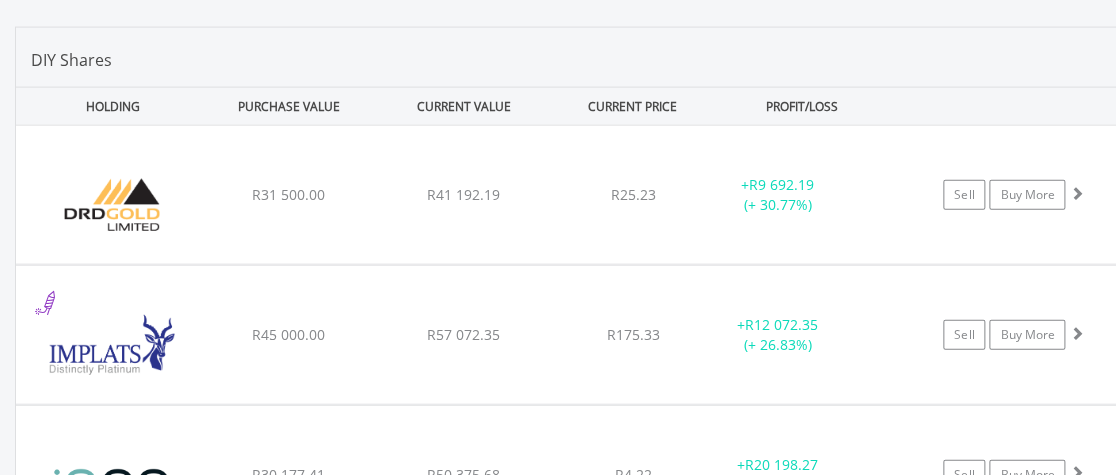 scroll, scrollTop: 1481, scrollLeft: 0, axis: vertical 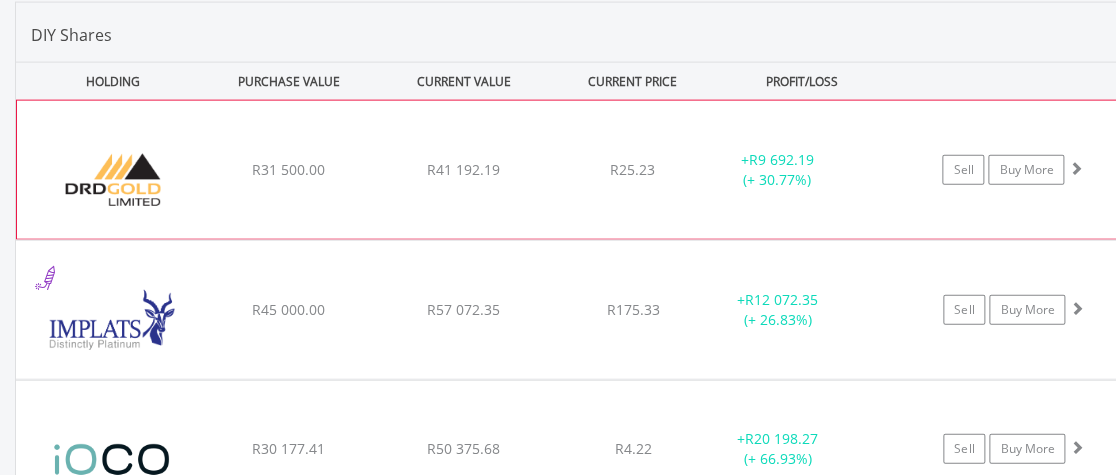 click on "DRD Gold Limited
R31 500.00
R41 192.19
R25.23
+  R9 692.19 (+ 30.77%)
Sell
Buy More" at bounding box center (585, 170) 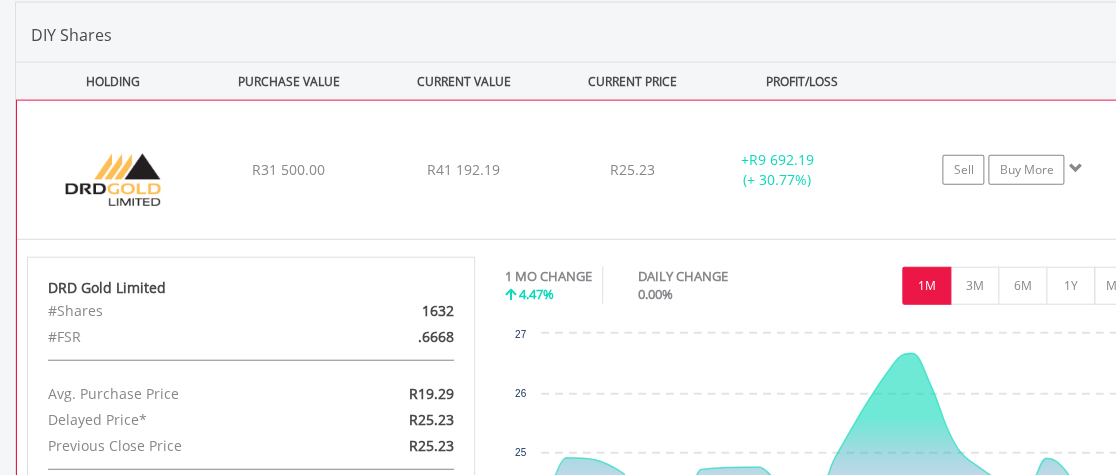 click on "DRD Gold Limited
R31 500.00
R41 192.19
R25.23
+  R9 692.19 (+ 30.77%)
Sell
Buy More" at bounding box center [585, 170] 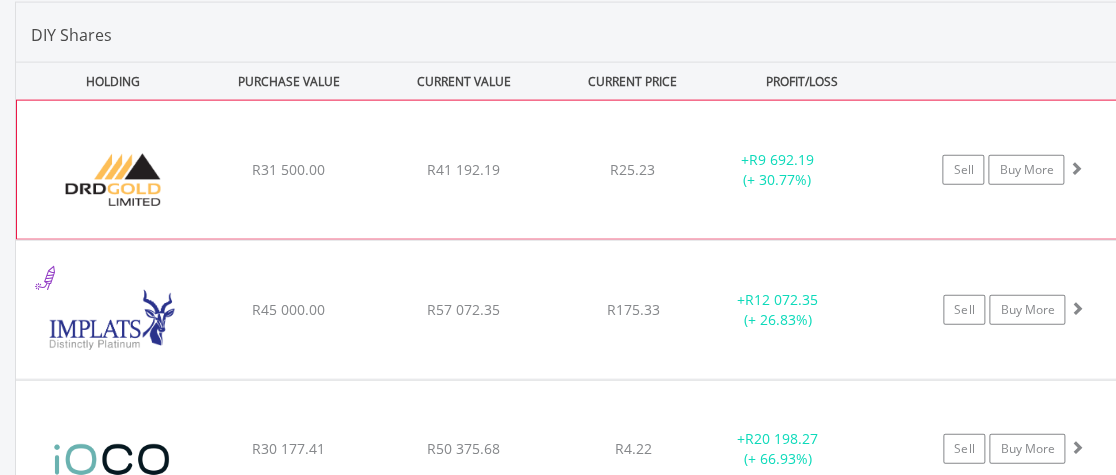 click on "DRD Gold Limited
R31 500.00
R41 192.19
R25.23
+  R9 692.19 (+ 30.77%)
Sell
Buy More" at bounding box center (585, 170) 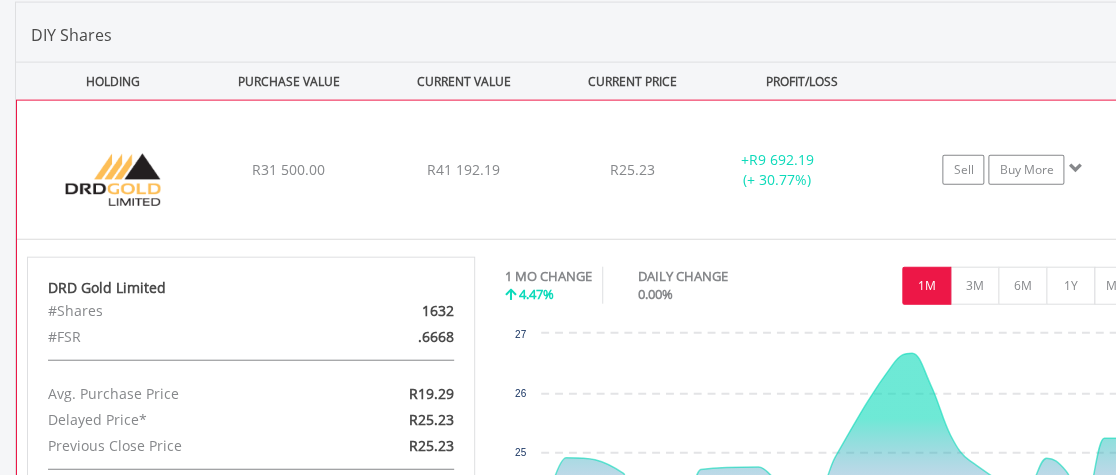click on "Sell
Buy More" at bounding box center (1022, 170) 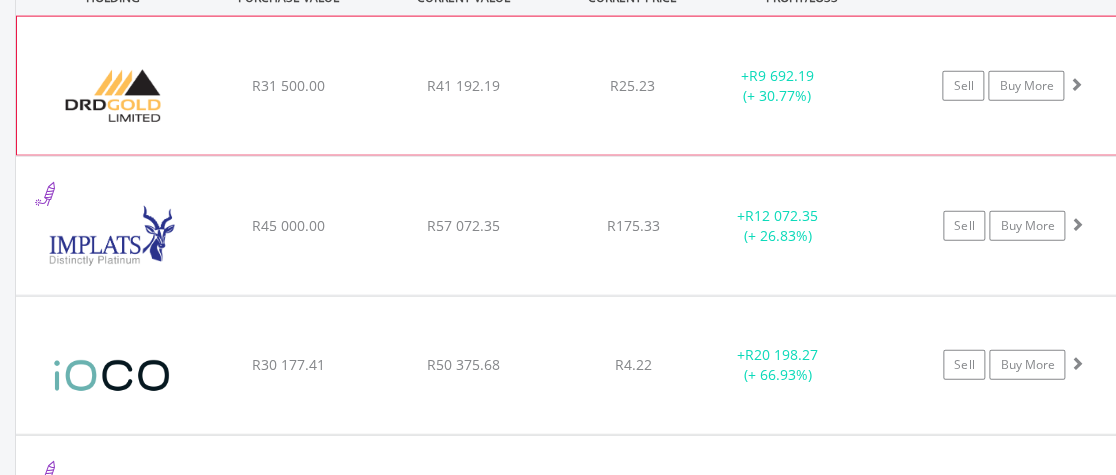 scroll, scrollTop: 1584, scrollLeft: 0, axis: vertical 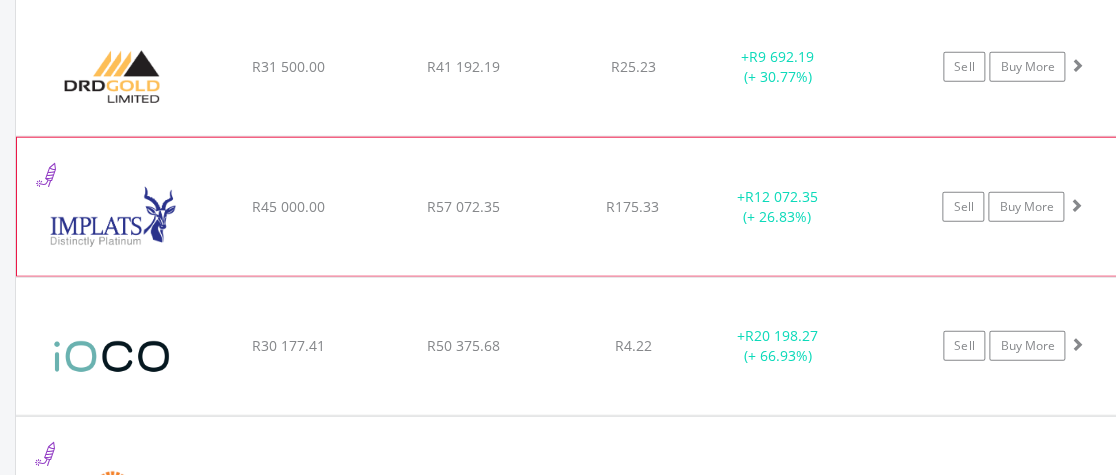 click on "Sell
Buy More" at bounding box center [1023, 67] 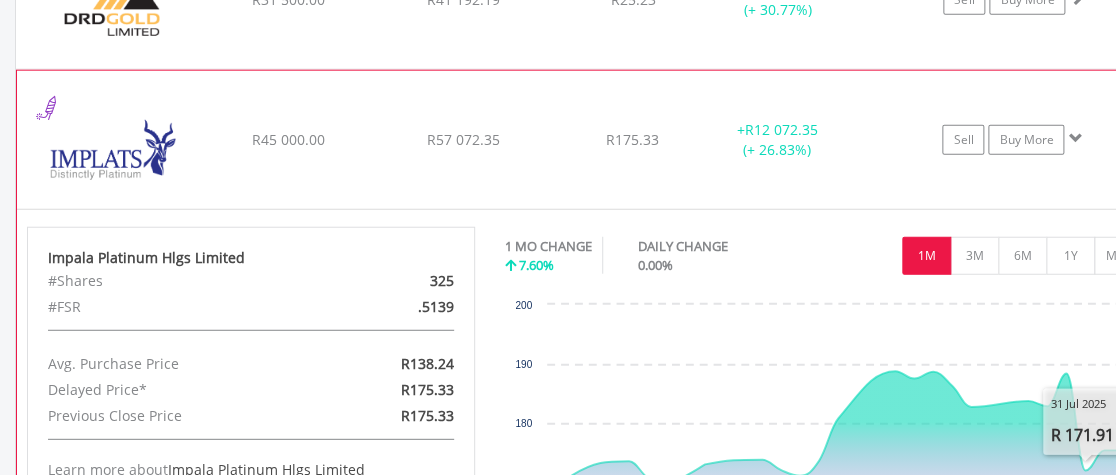 scroll, scrollTop: 1584, scrollLeft: 0, axis: vertical 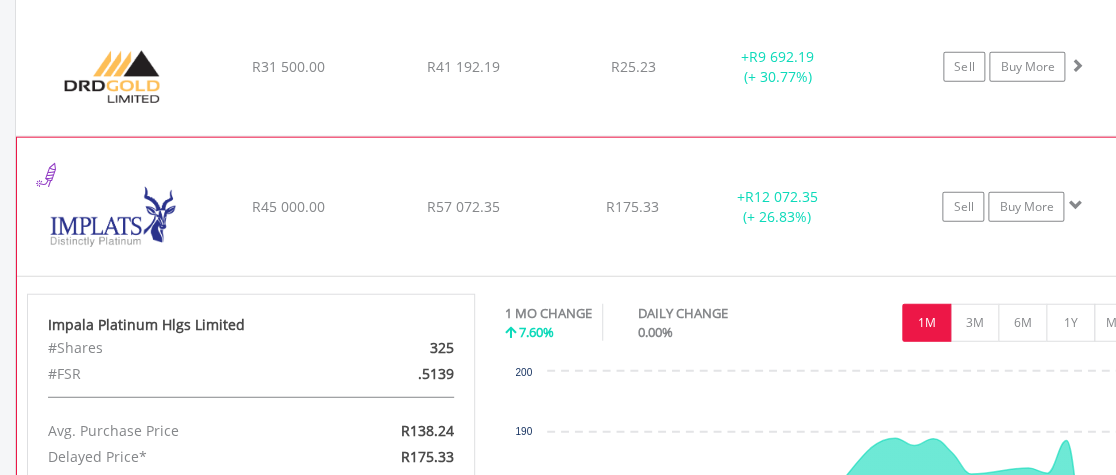 click on "Sell
Buy More" at bounding box center [1023, 67] 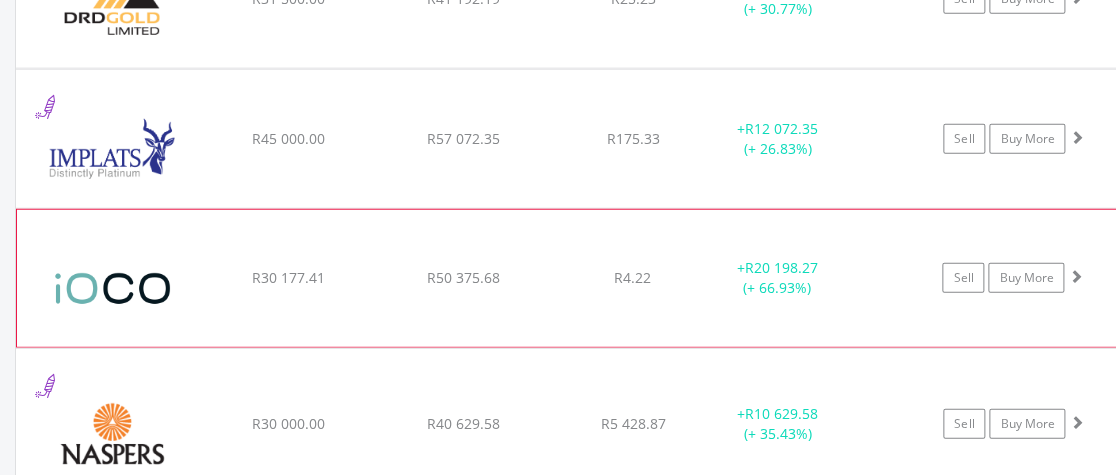 scroll, scrollTop: 1687, scrollLeft: 0, axis: vertical 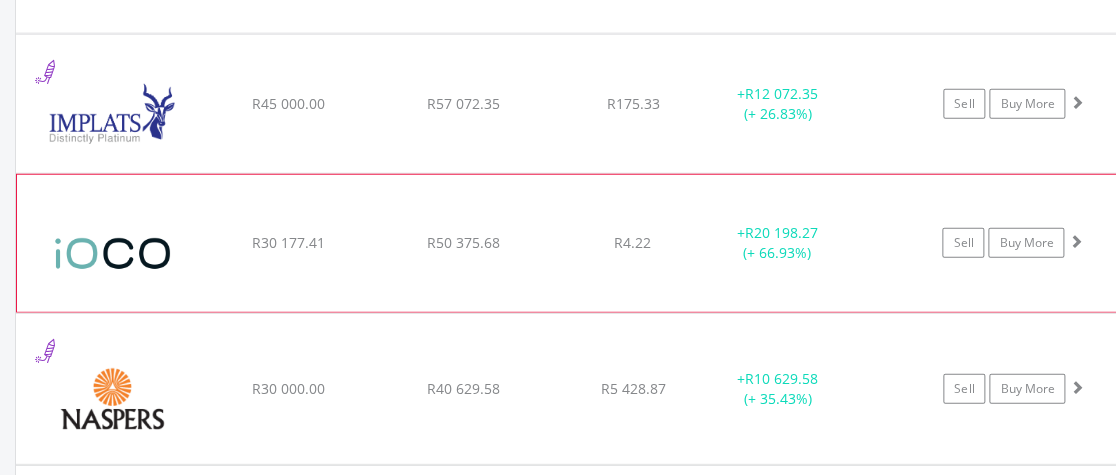 click on "Sell
Buy More" at bounding box center (1023, -36) 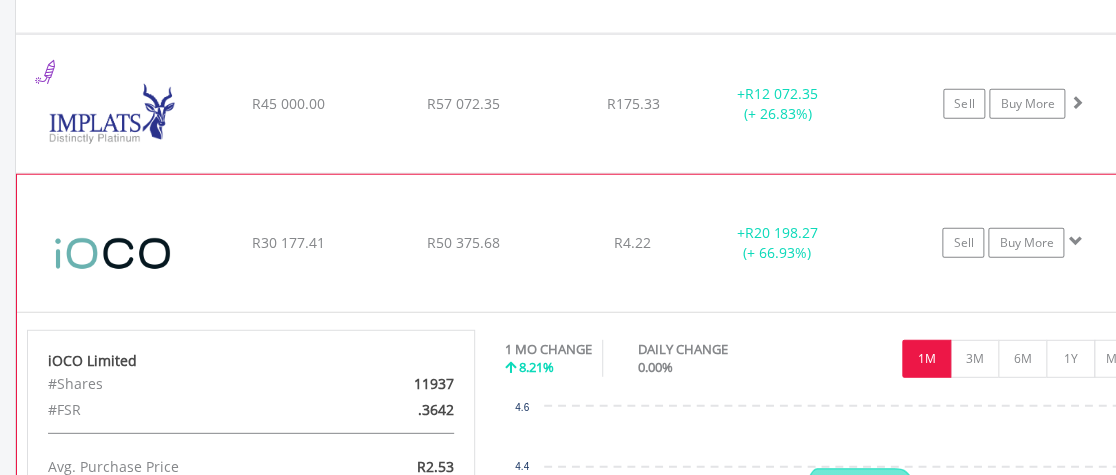 click on "Sell
Buy More" at bounding box center [1023, -36] 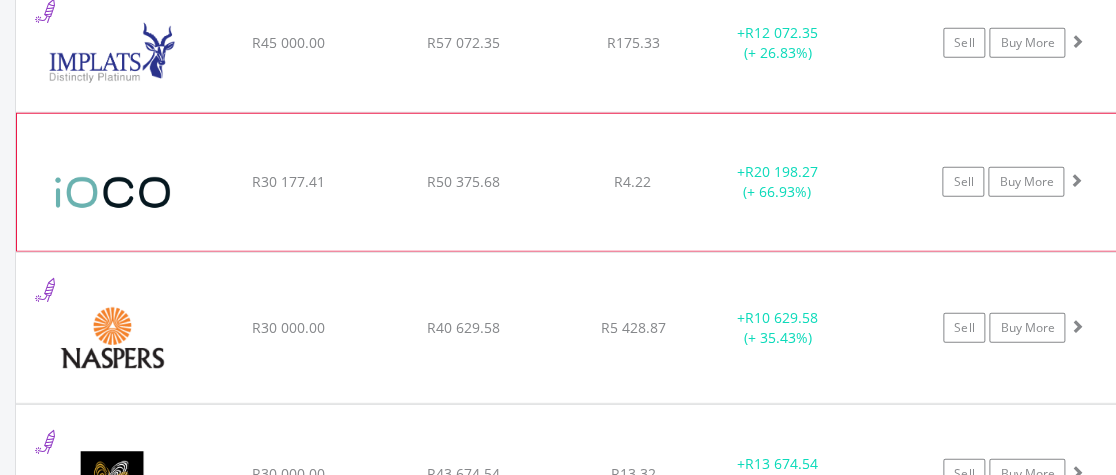 scroll, scrollTop: 1893, scrollLeft: 0, axis: vertical 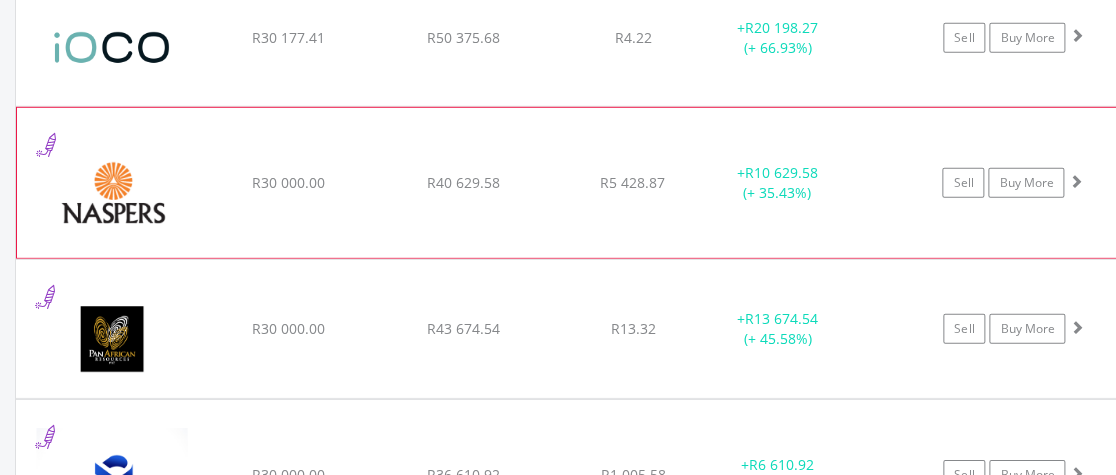 click on "﻿
Naspers Limited
R30 000.00
R40 629.58
R5 428.87
+  R10 629.58 (+ 35.43%)
Sell
Buy More" at bounding box center [585, -242] 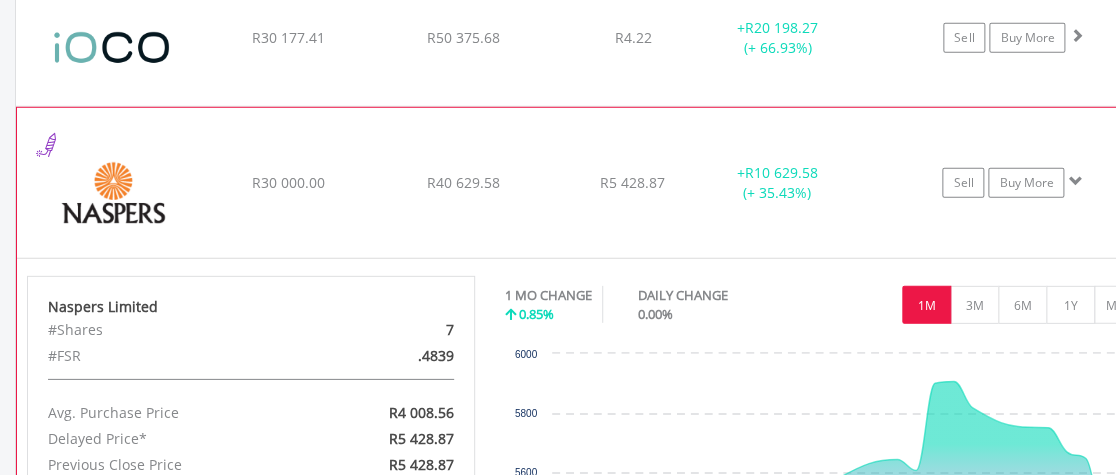 click on "﻿
Naspers Limited
R30 000.00
R40 629.58
R5 428.87
+  R10 629.58 (+ 35.43%)
Sell
Buy More" at bounding box center (585, -242) 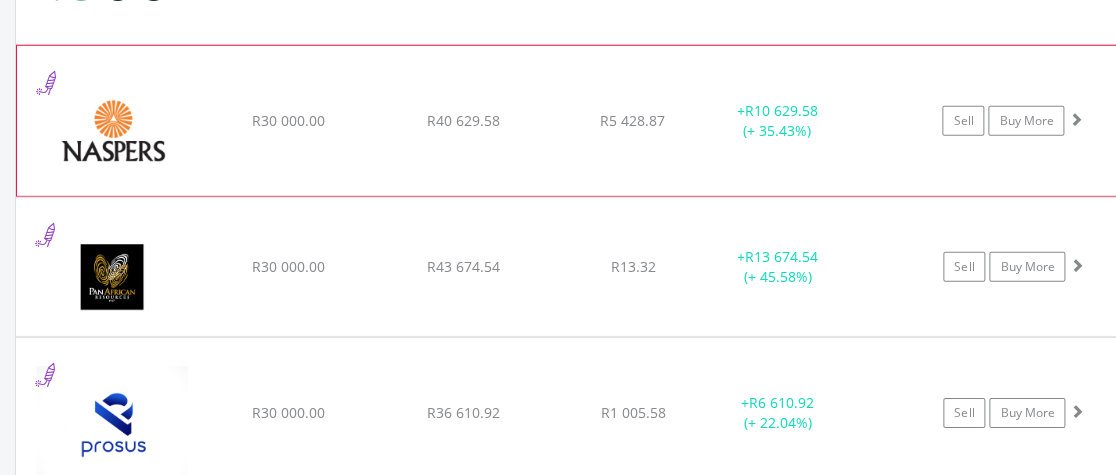 scroll, scrollTop: 1995, scrollLeft: 0, axis: vertical 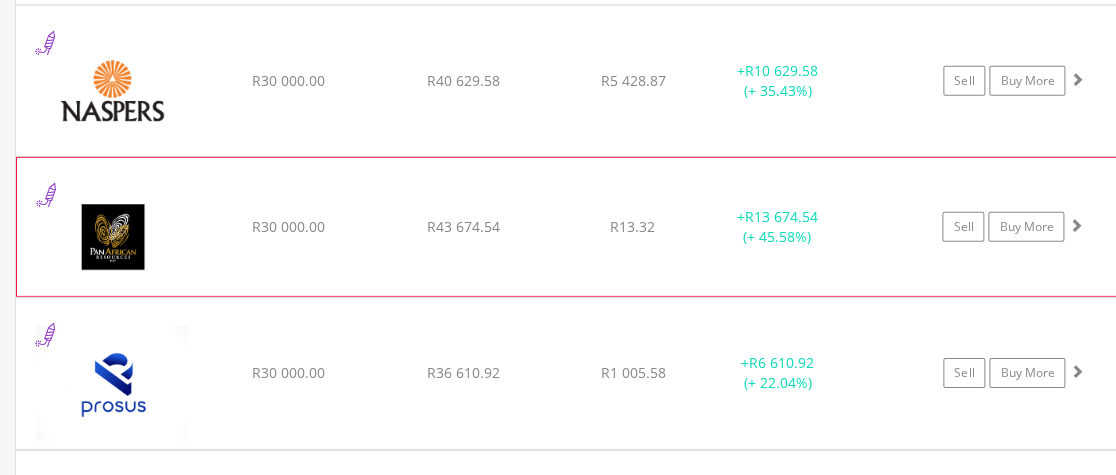 click on "Sell
Buy More" at bounding box center (1023, -344) 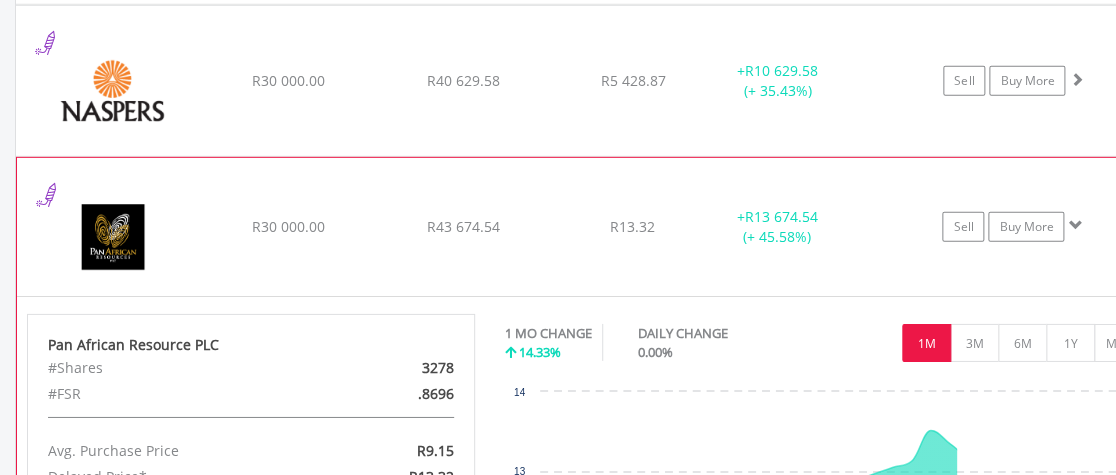 click on "Sell
Buy More" at bounding box center (1023, -344) 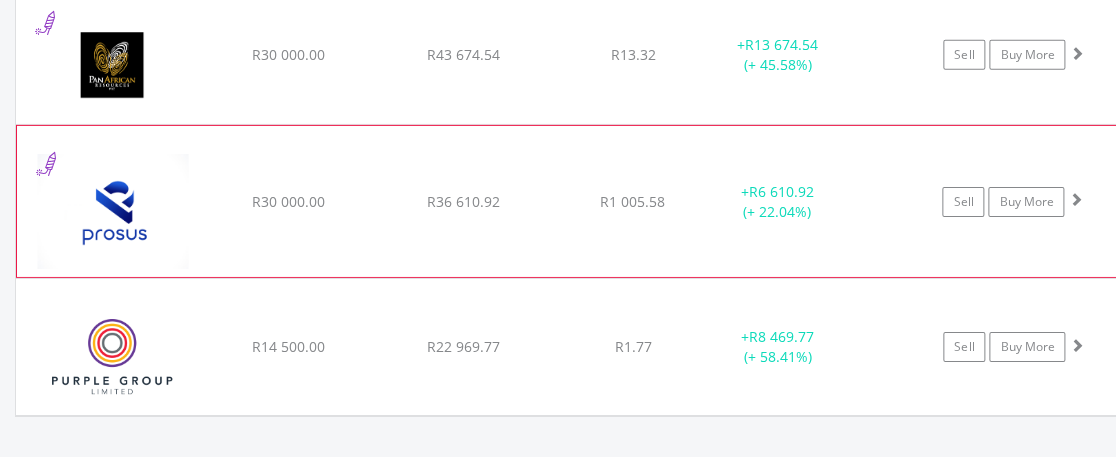 scroll, scrollTop: 2201, scrollLeft: 0, axis: vertical 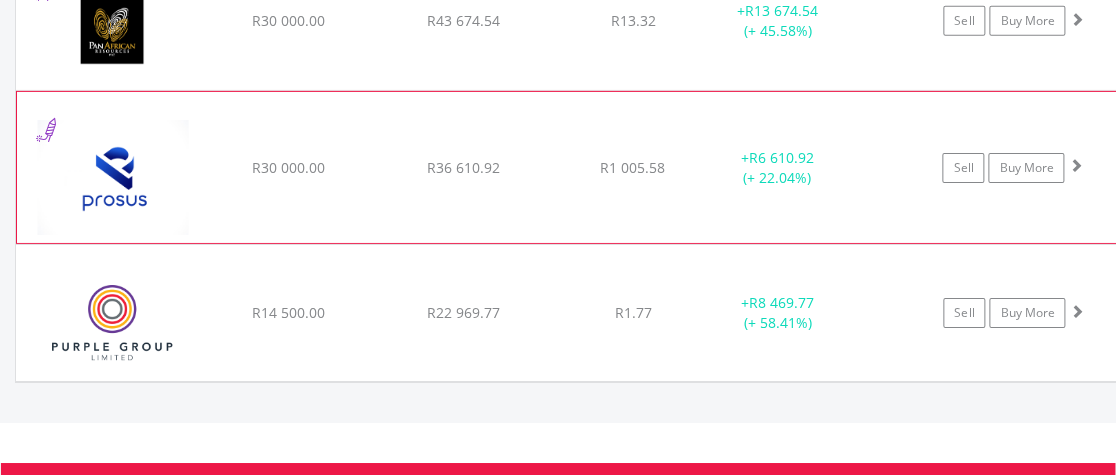 click on "﻿
Prosus N.V
R30 000.00
R36 610.92
R1 005.58
+  R6 610.92 (+ 22.04%)
Sell
Buy More" at bounding box center [585, -550] 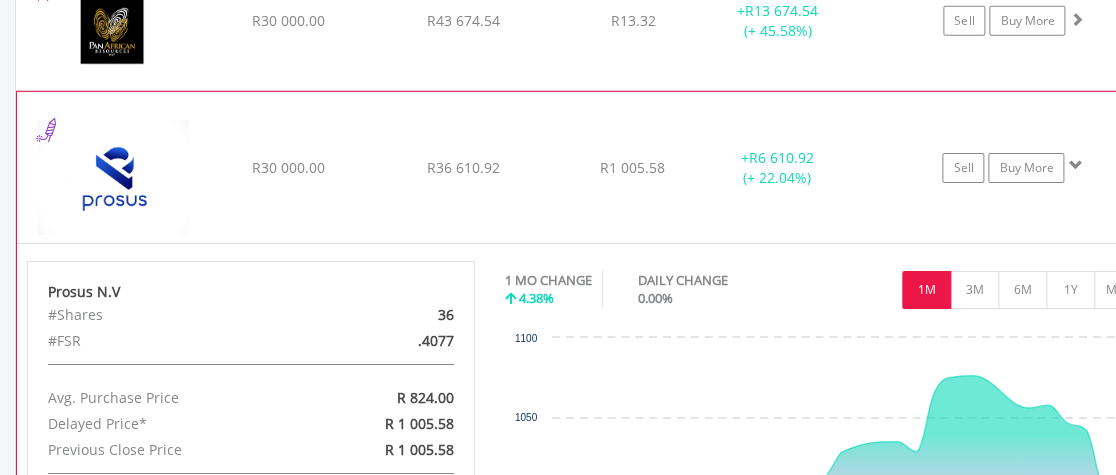 click on "﻿
Prosus N.V
R30 000.00
R36 610.92
R1 005.58
+  R6 610.92 (+ 22.04%)
Sell
Buy More" at bounding box center (585, -550) 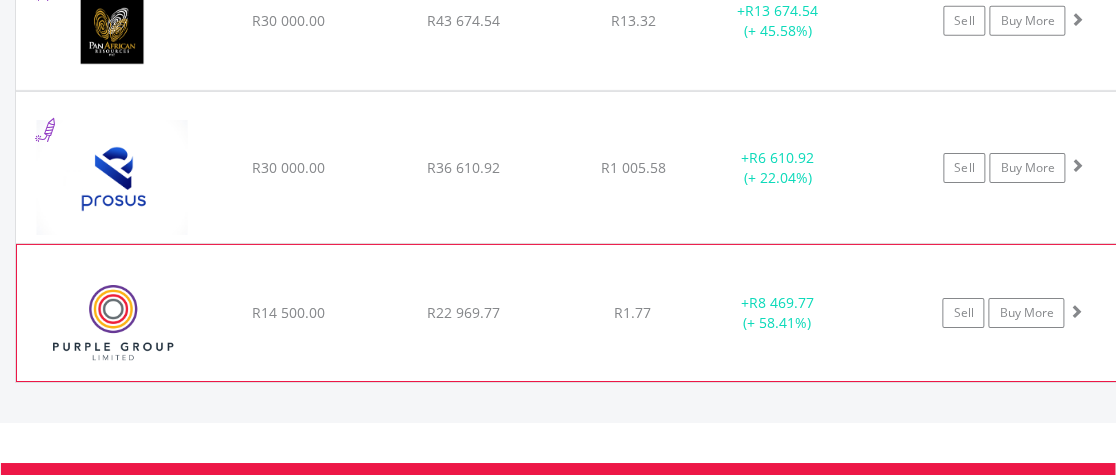 click on "Sell
Buy More" at bounding box center [1023, -550] 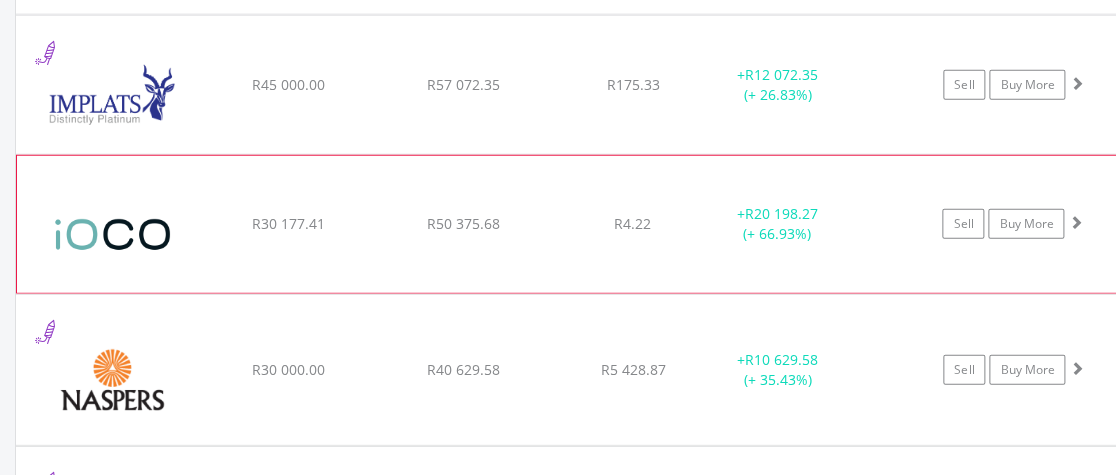 scroll, scrollTop: 1687, scrollLeft: 0, axis: vertical 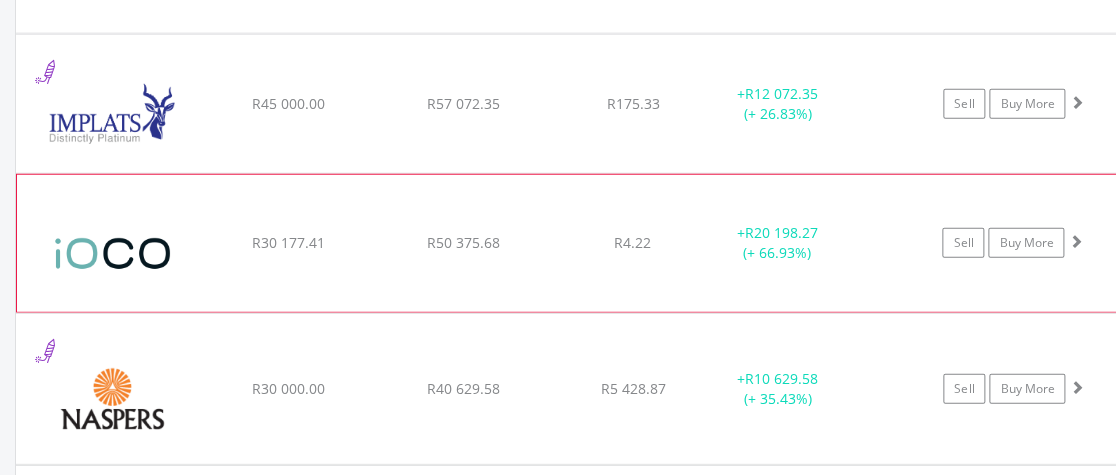 click on "Sell
Buy More" at bounding box center [1023, -36] 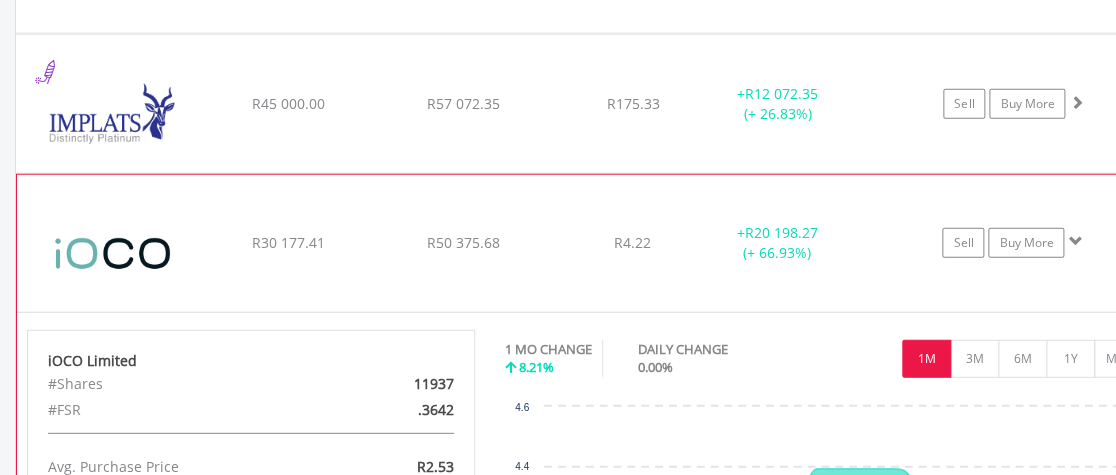 click on "Sell
Buy More" at bounding box center (1023, -36) 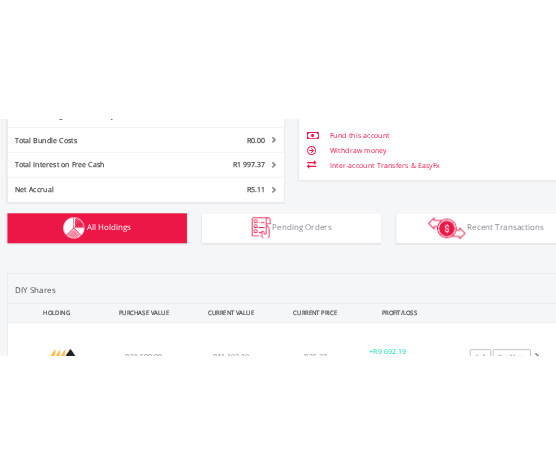 scroll, scrollTop: 1172, scrollLeft: 0, axis: vertical 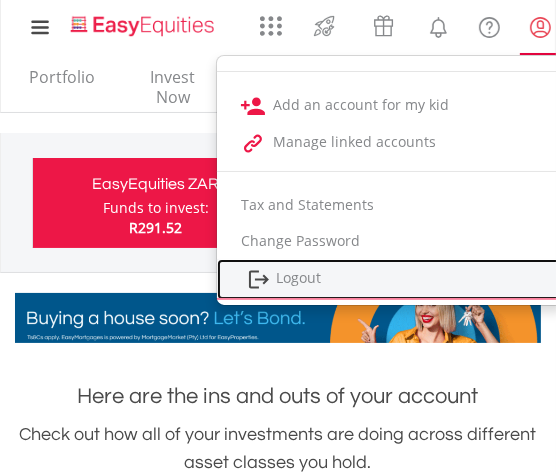 click on "Logout" at bounding box center (391, 279) 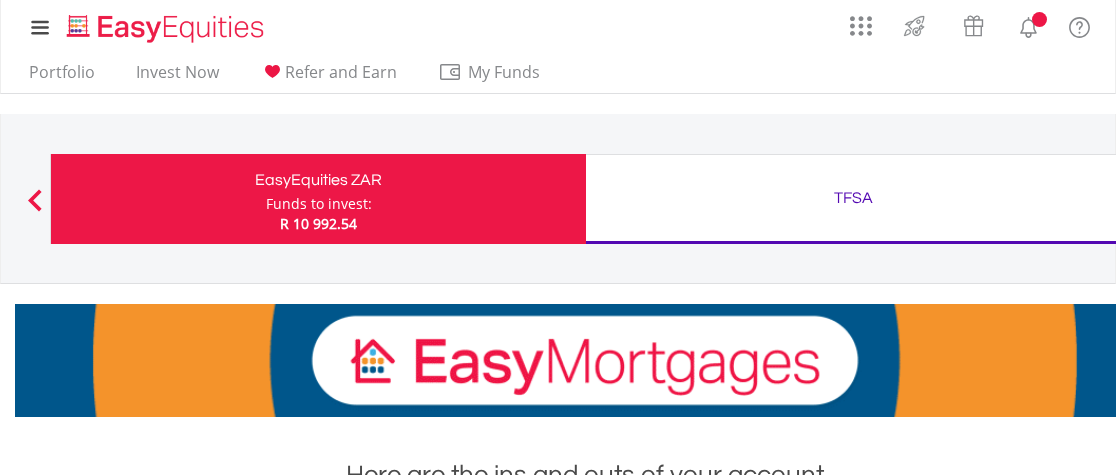scroll, scrollTop: 411, scrollLeft: 0, axis: vertical 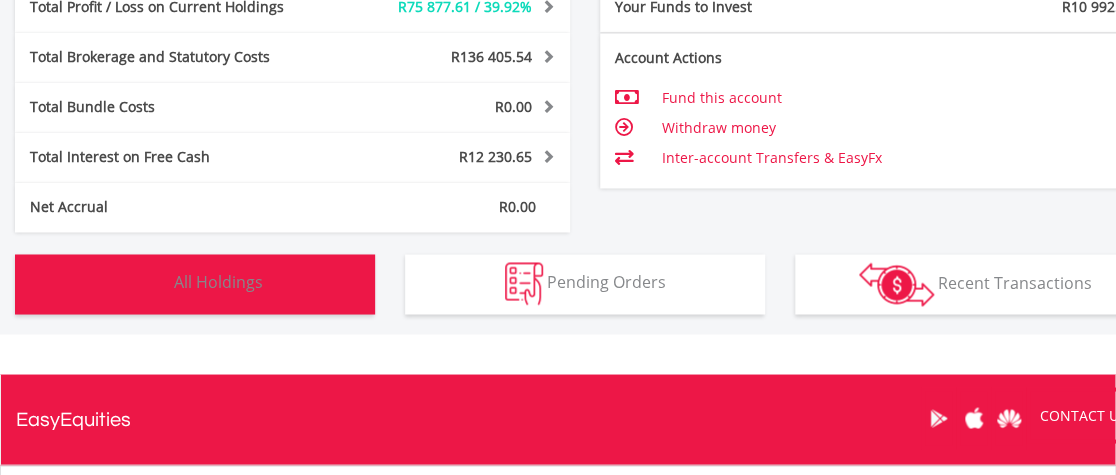 click on "All Holdings" at bounding box center (218, 282) 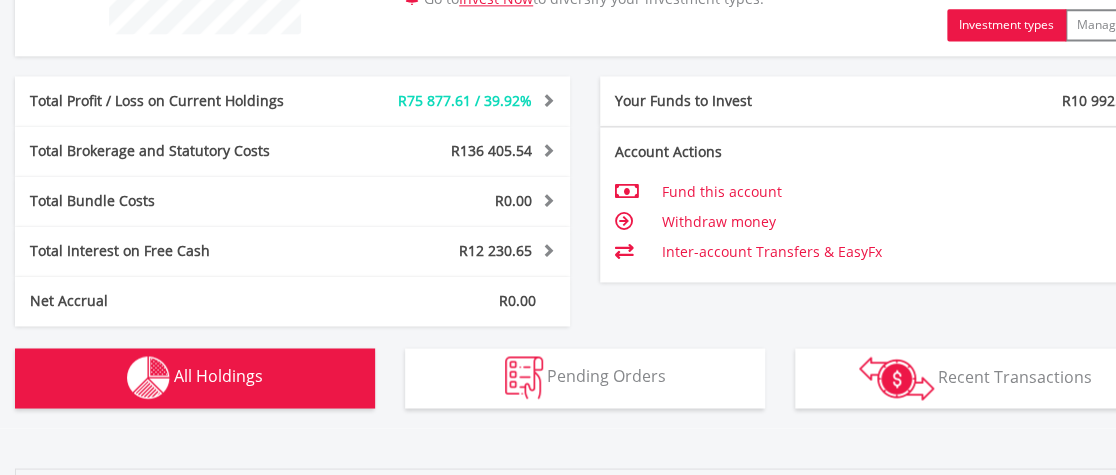 scroll, scrollTop: 886, scrollLeft: 0, axis: vertical 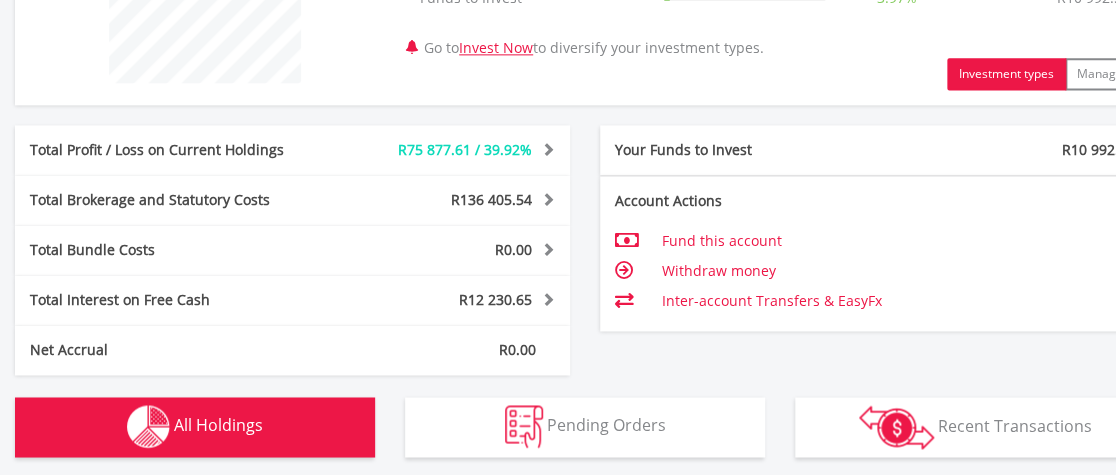 click on "Withdraw money" at bounding box center (886, 271) 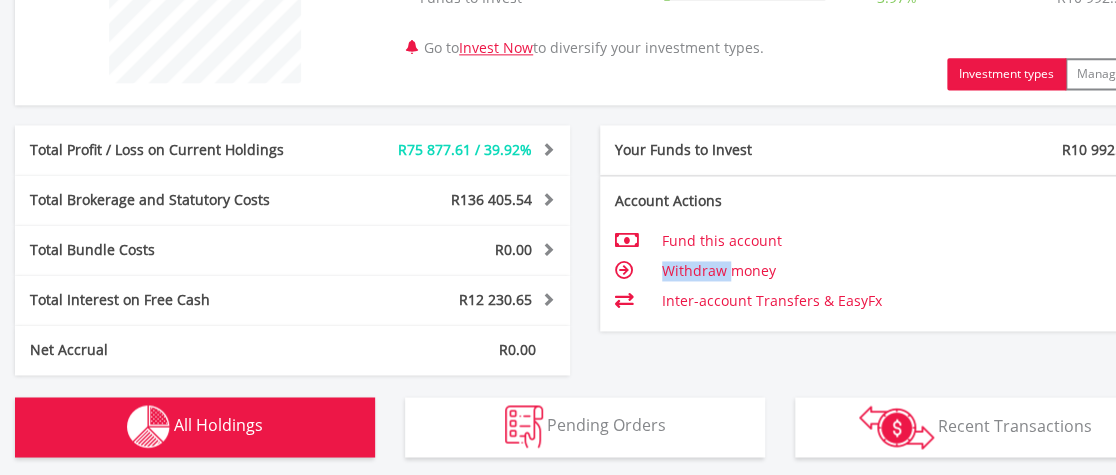 click on "Withdraw money" at bounding box center [886, 271] 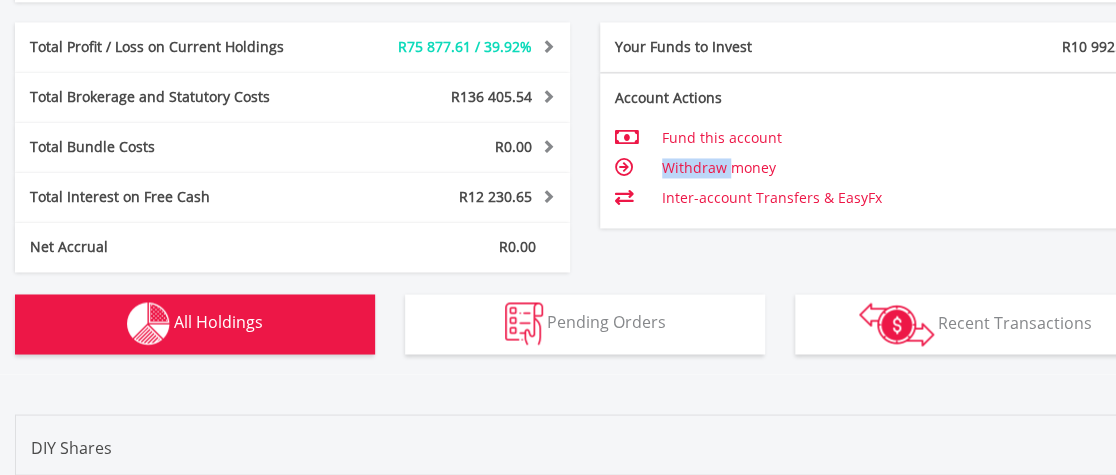 scroll, scrollTop: 886, scrollLeft: 0, axis: vertical 